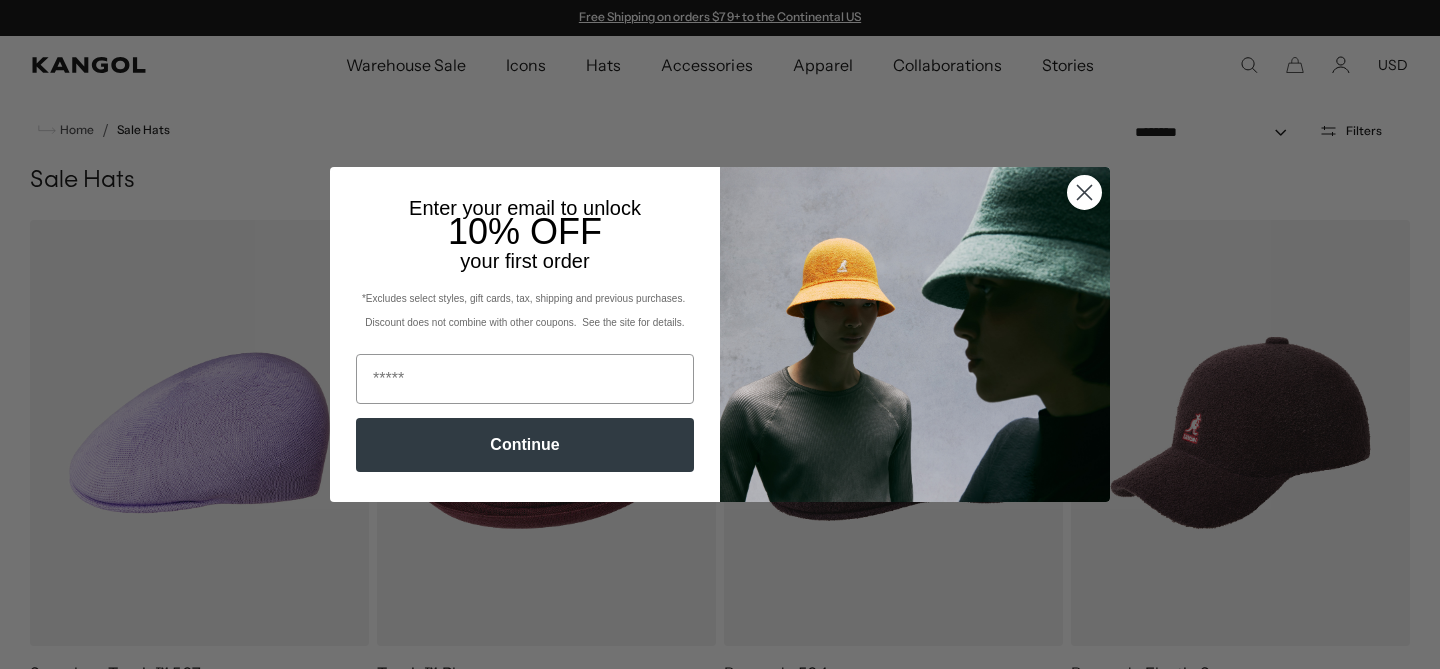 scroll, scrollTop: 0, scrollLeft: 0, axis: both 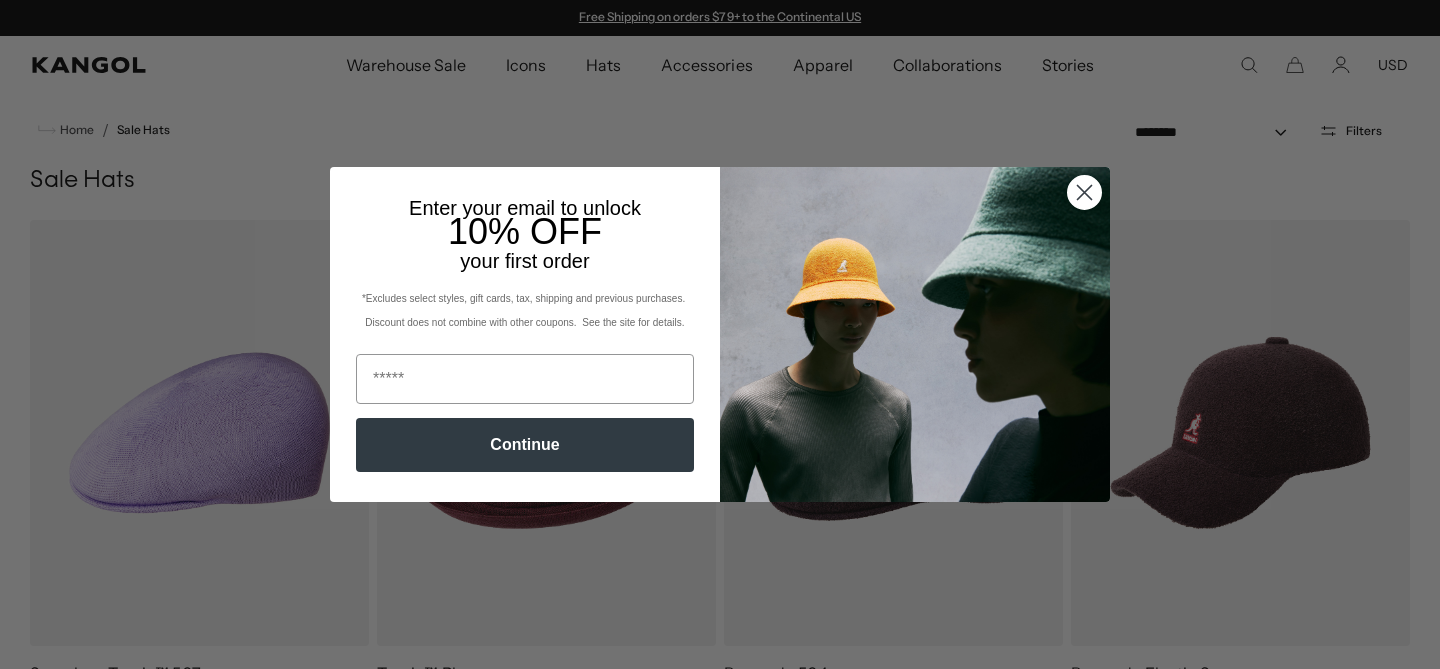 click 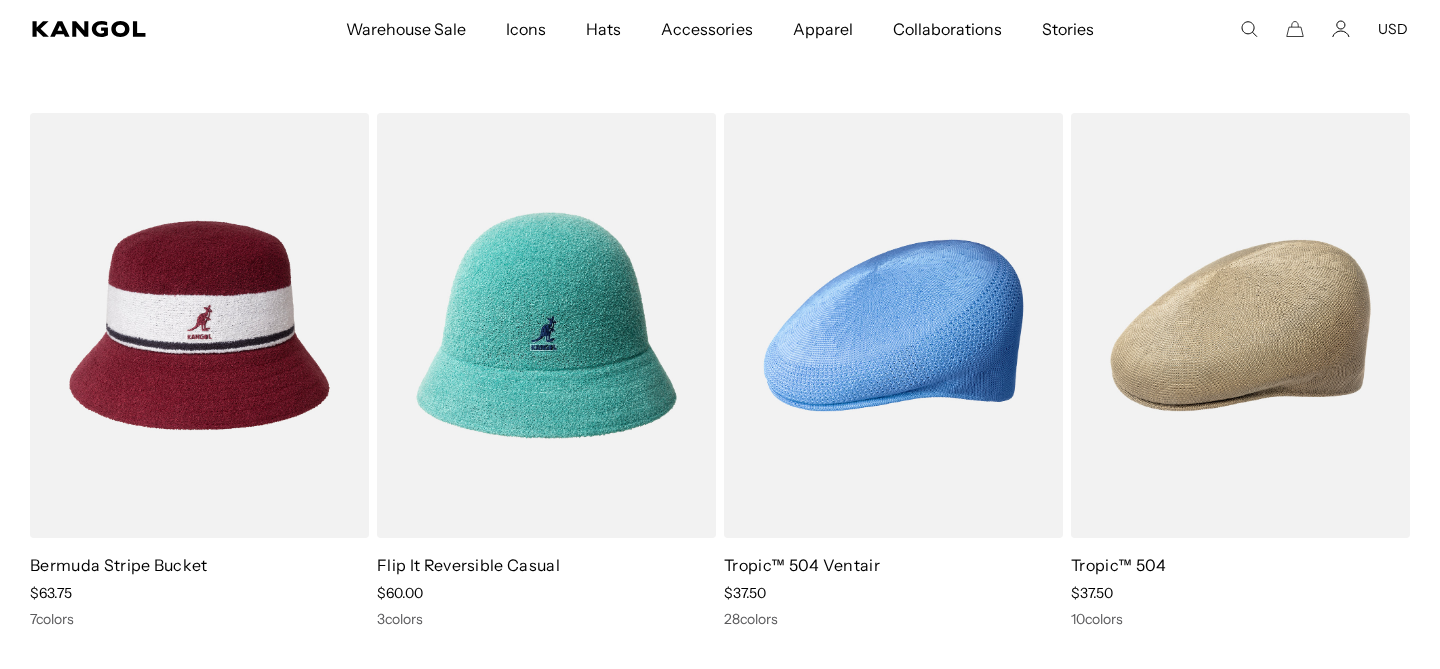 scroll, scrollTop: 723, scrollLeft: 0, axis: vertical 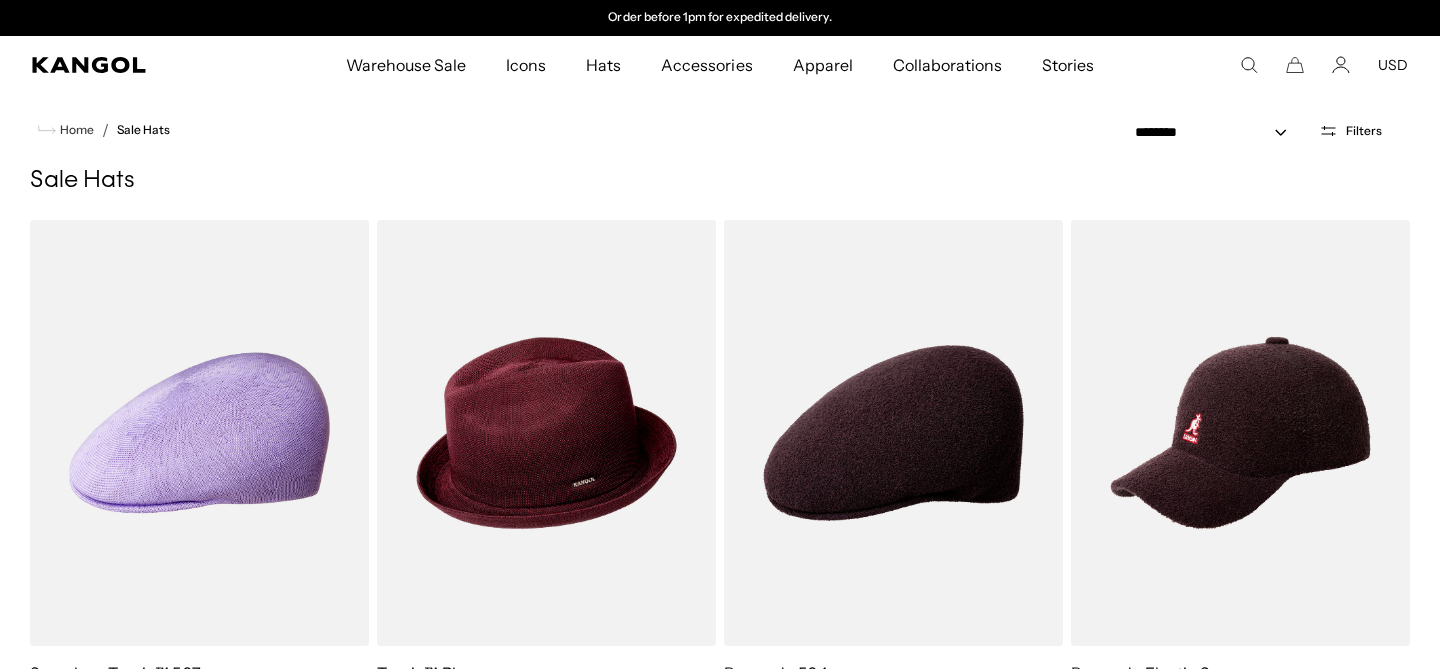 click on "Filters" at bounding box center (1364, 131) 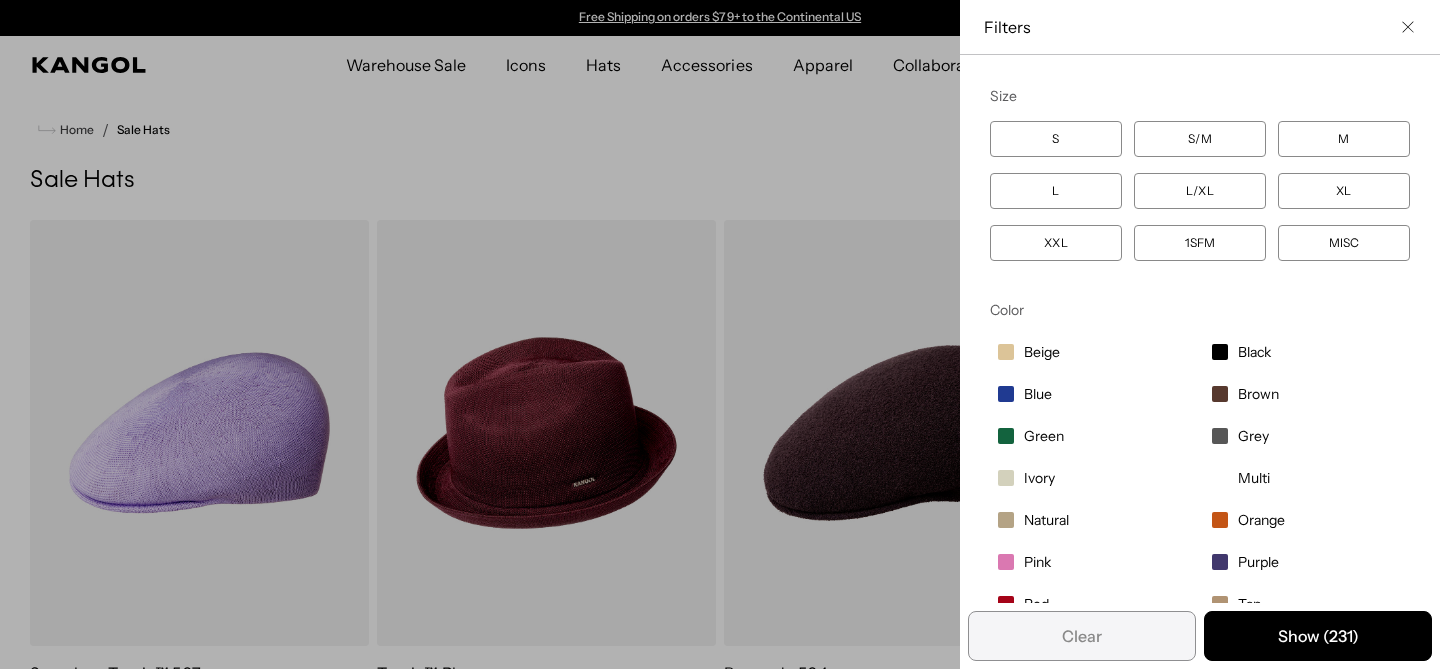 click on "S/M" at bounding box center [1200, 139] 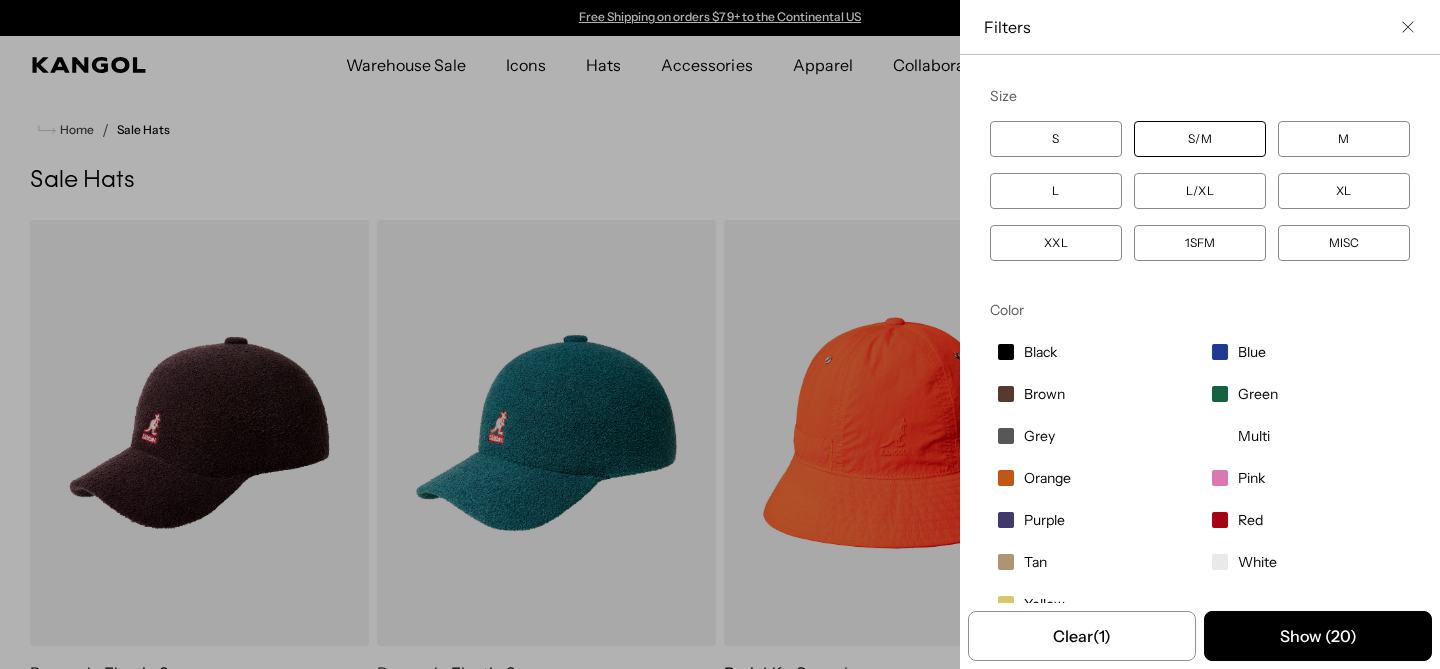 click on "S" at bounding box center (1056, 139) 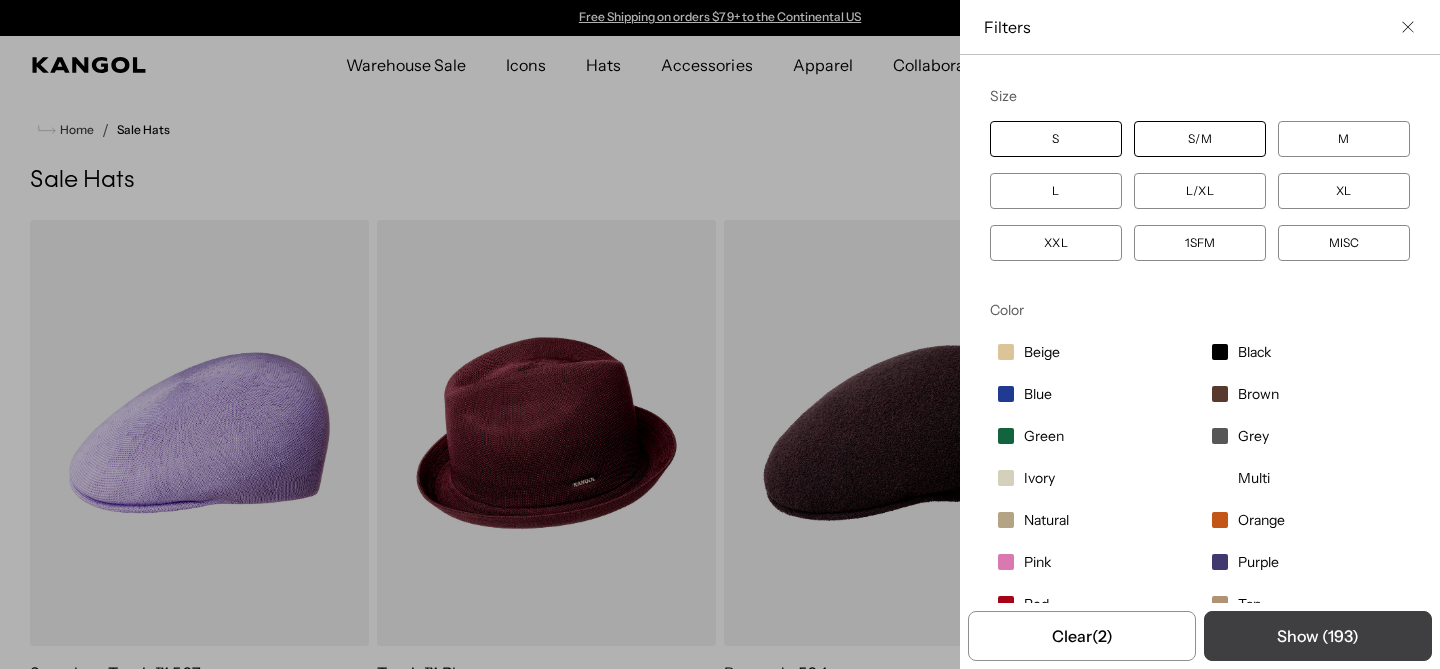 click on "Show ( 193 )" at bounding box center (1318, 636) 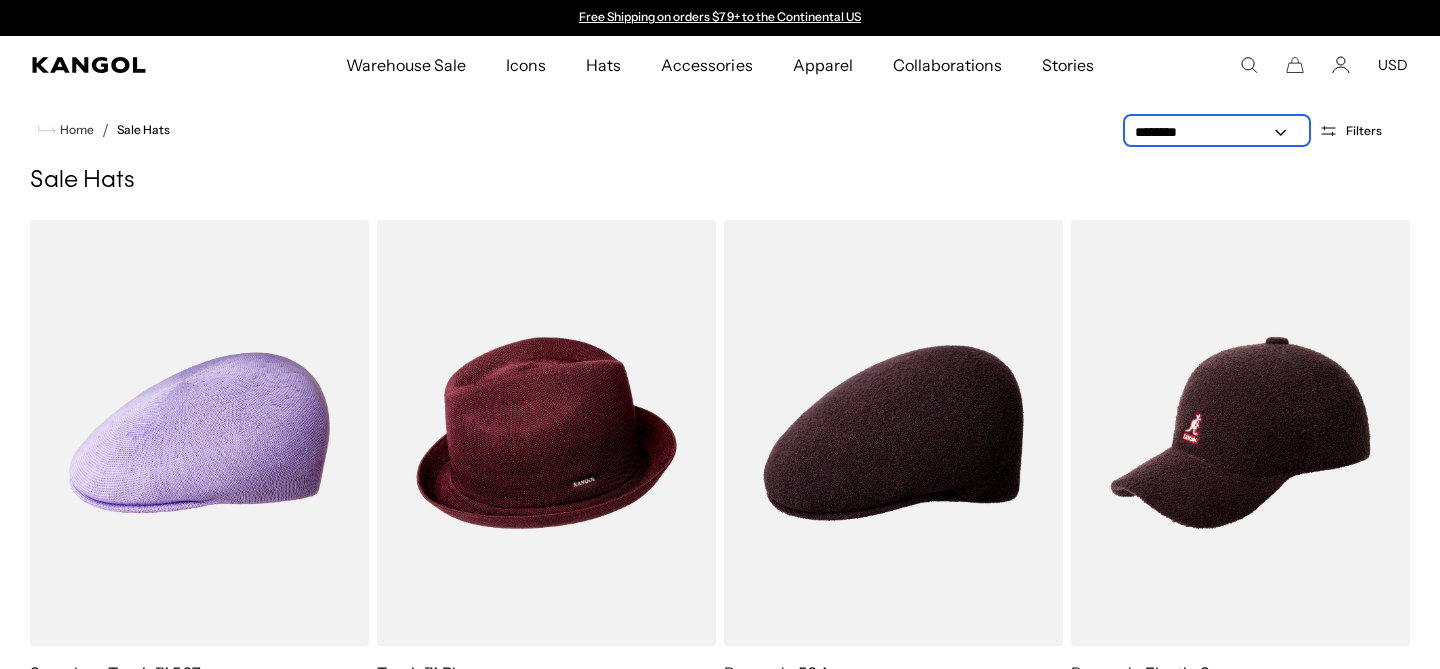 click on "**********" at bounding box center [1217, 132] 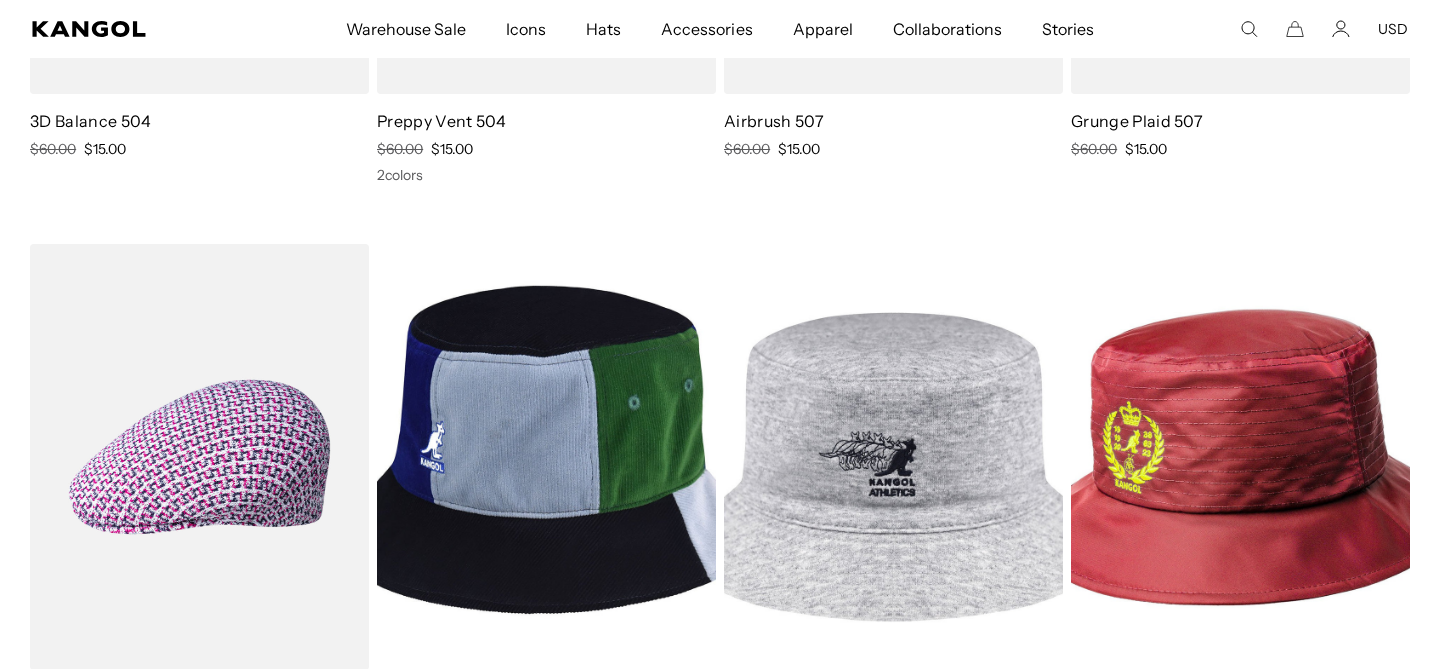 click at bounding box center (546, 457) 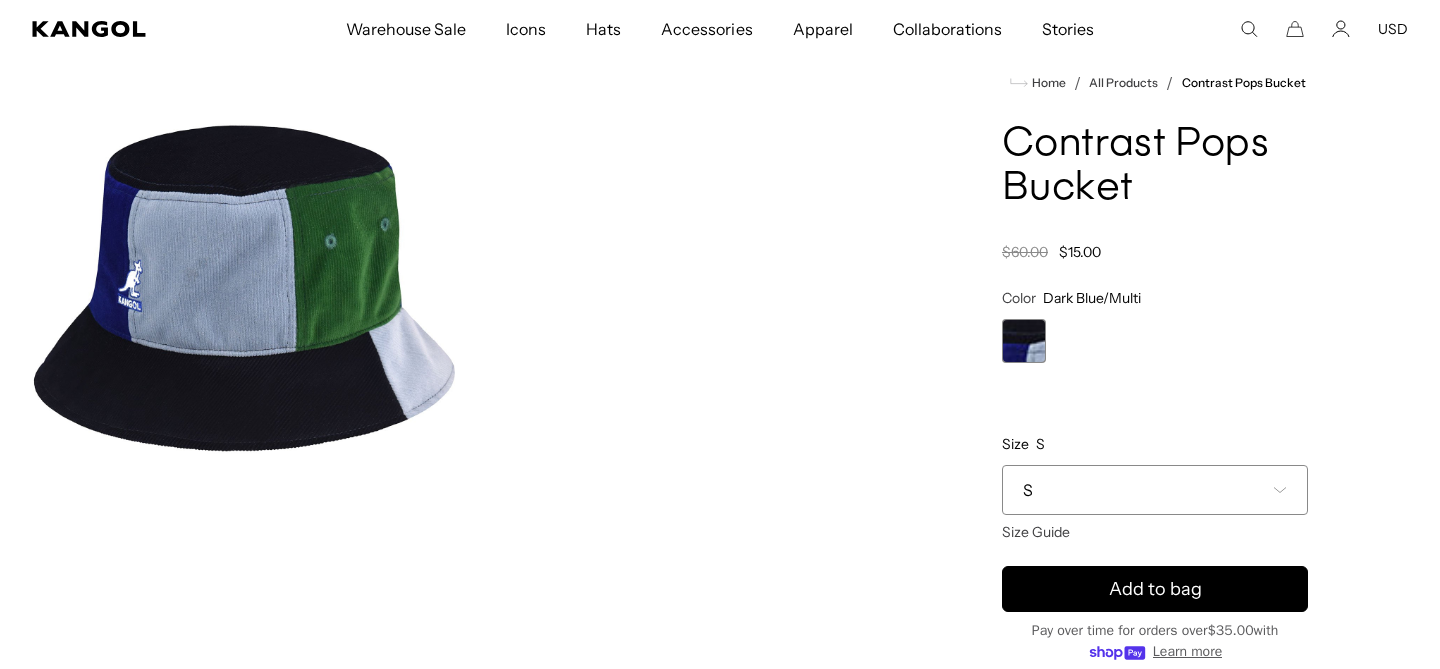 scroll, scrollTop: 114, scrollLeft: 0, axis: vertical 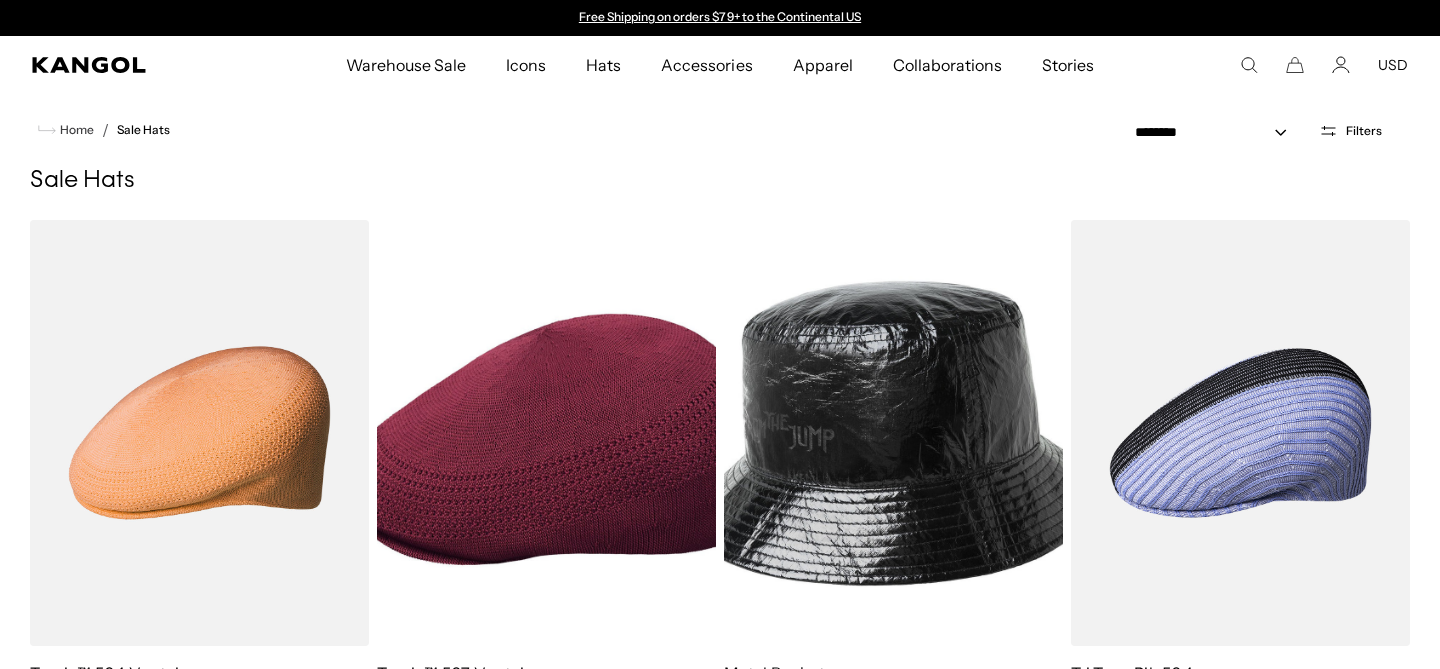 select on "*****" 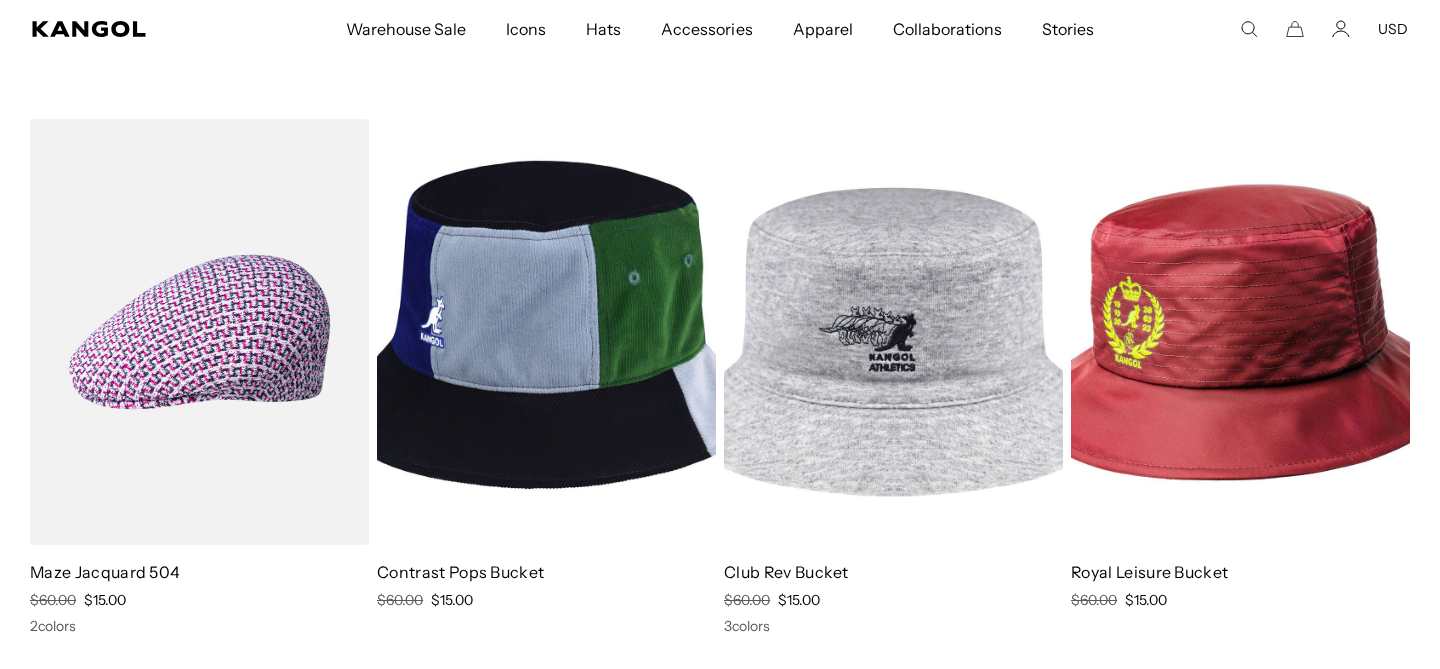 scroll, scrollTop: 0, scrollLeft: 0, axis: both 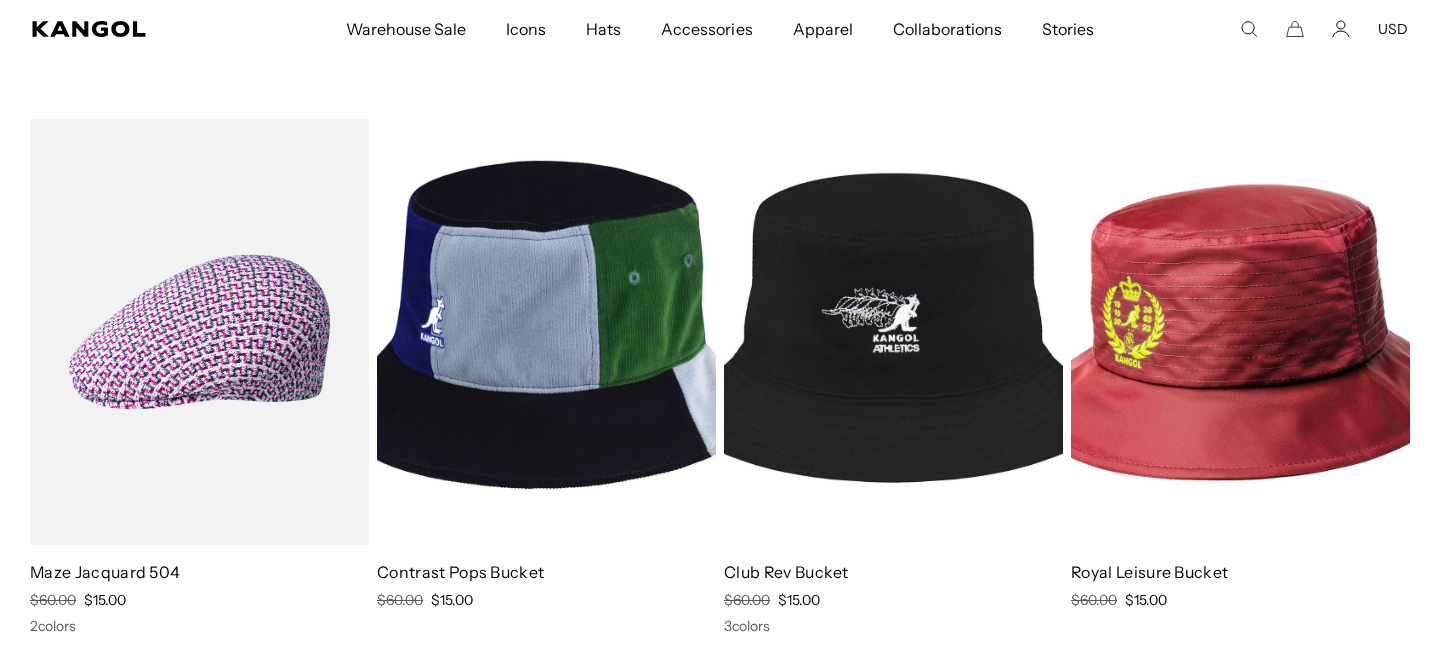 click at bounding box center [893, 332] 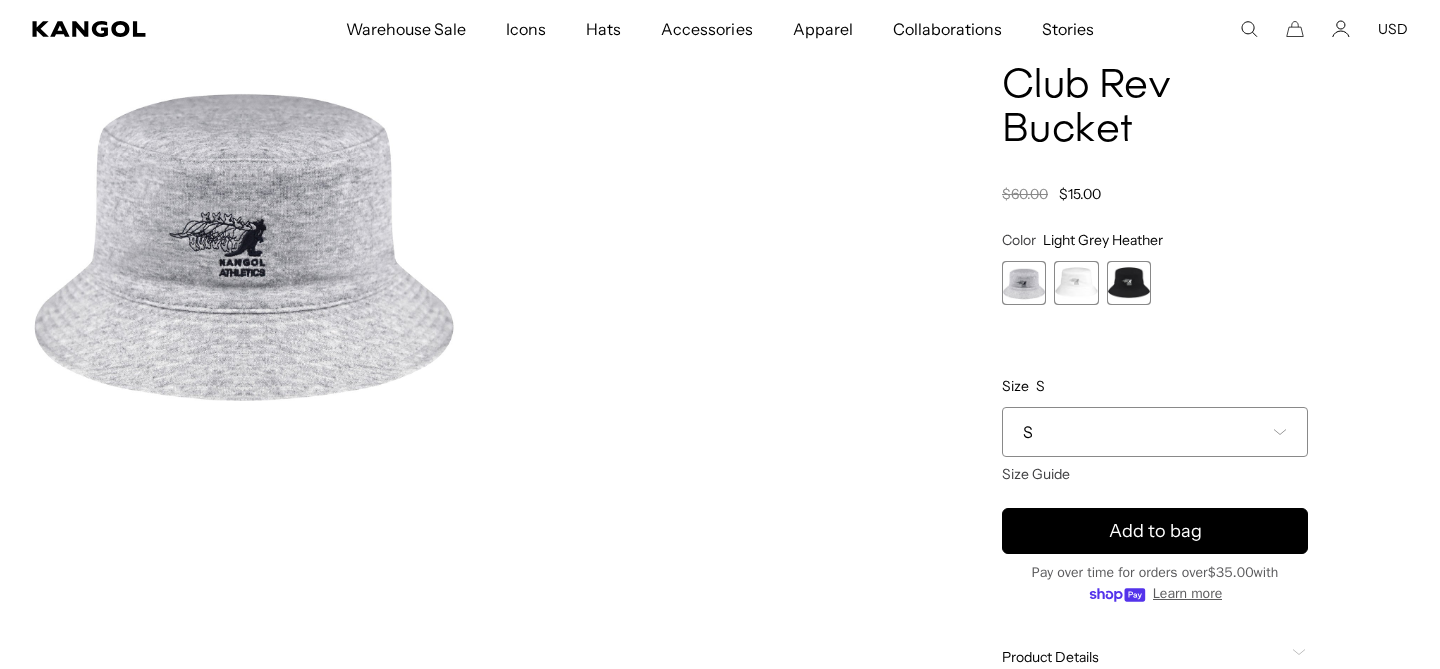 scroll, scrollTop: 138, scrollLeft: 0, axis: vertical 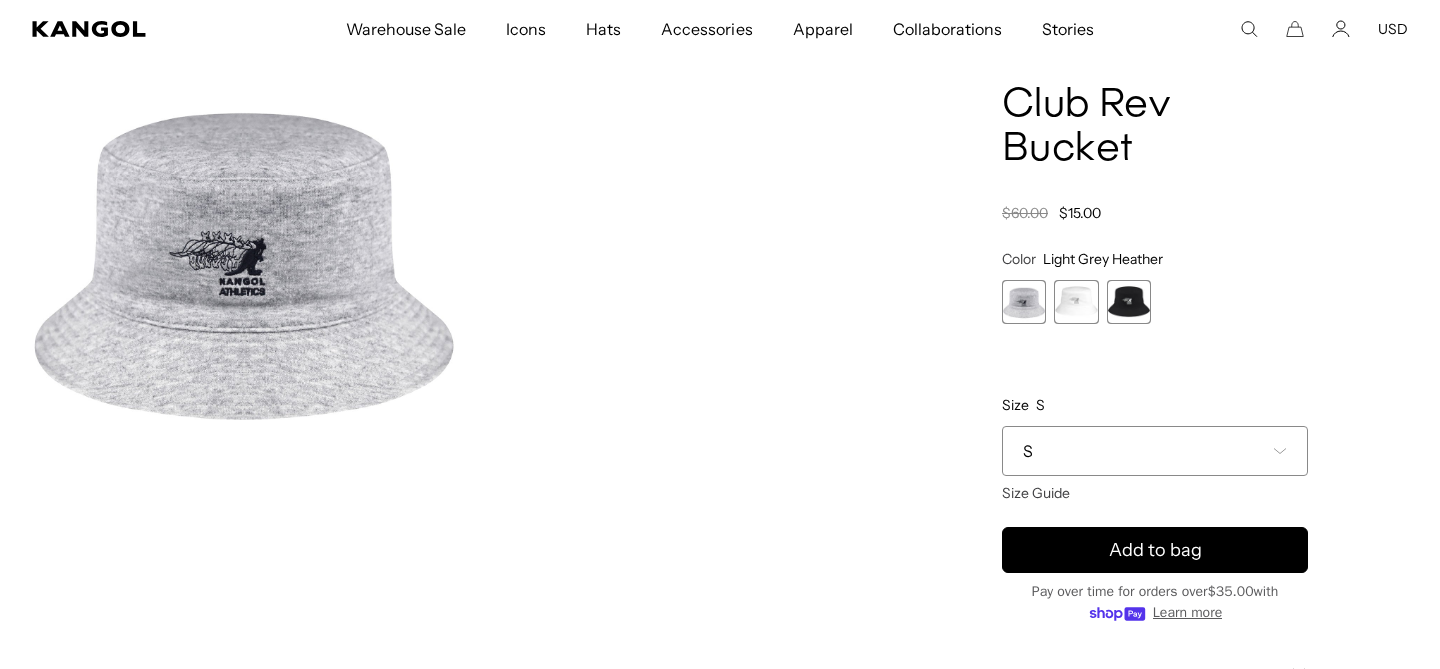click at bounding box center (1076, 302) 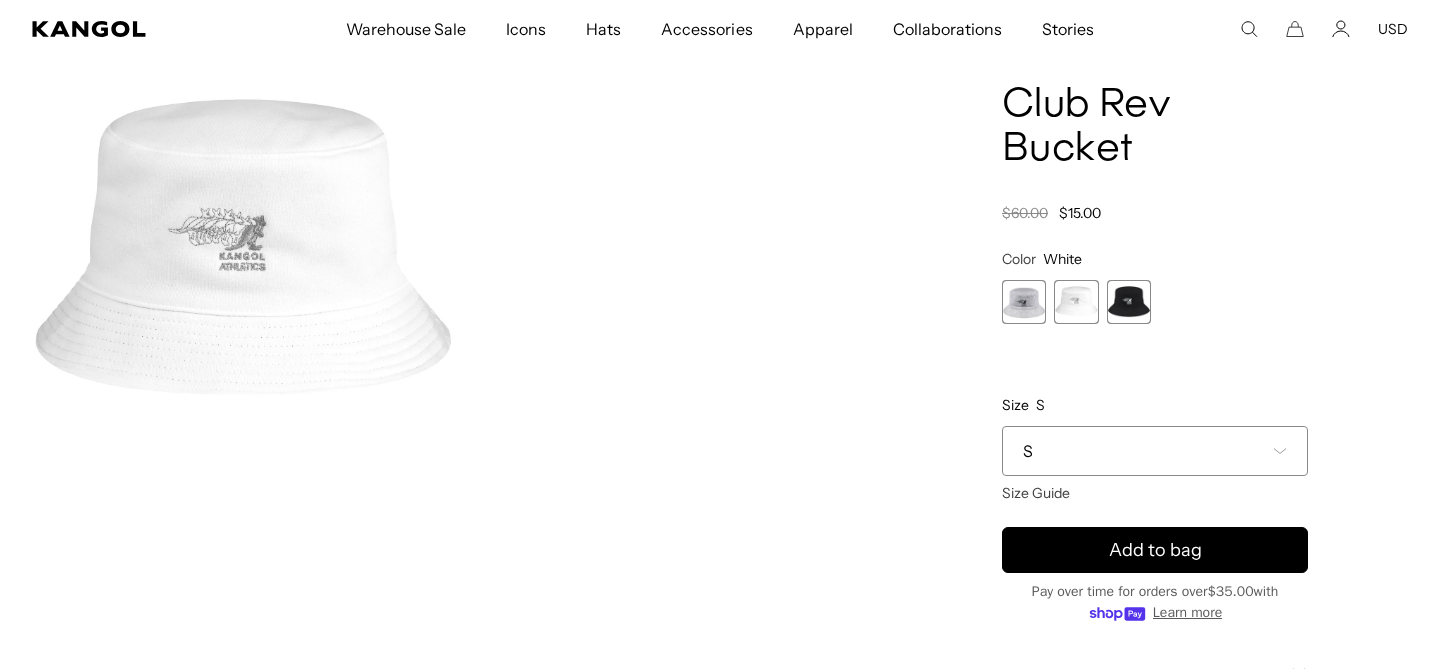 click at bounding box center [1129, 302] 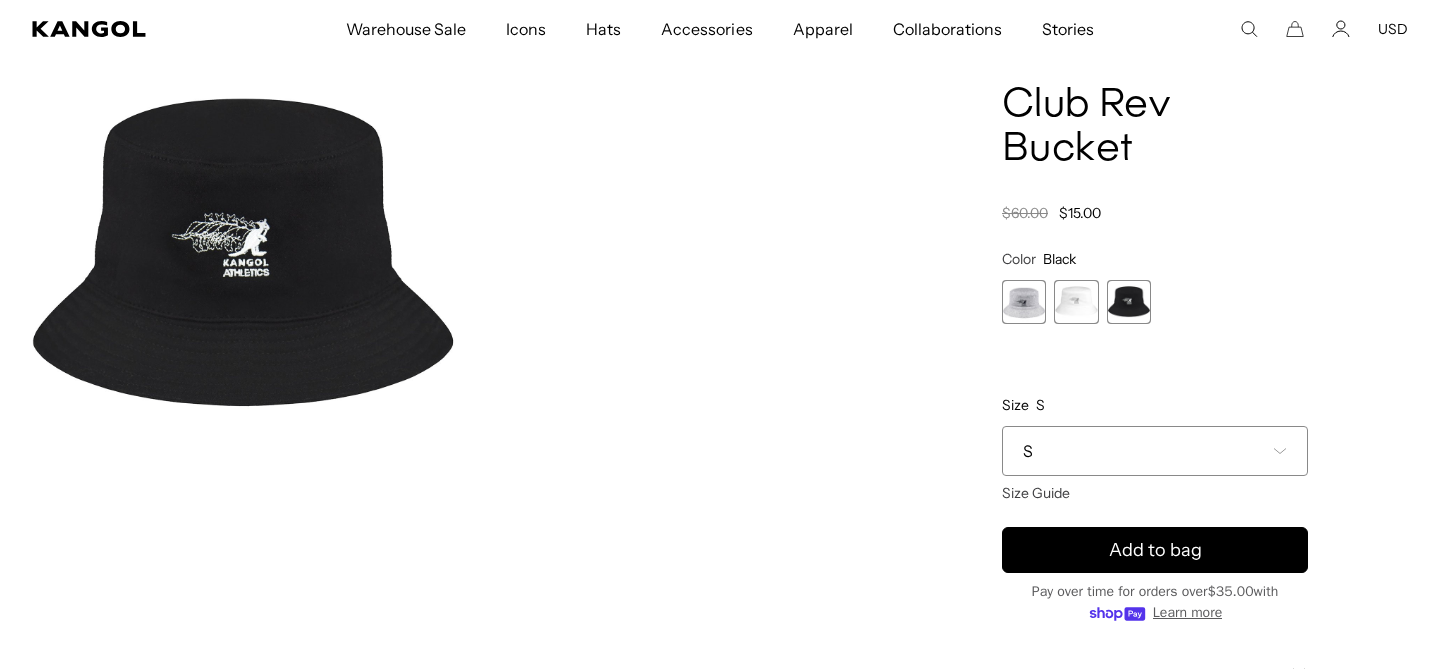scroll, scrollTop: 0, scrollLeft: 0, axis: both 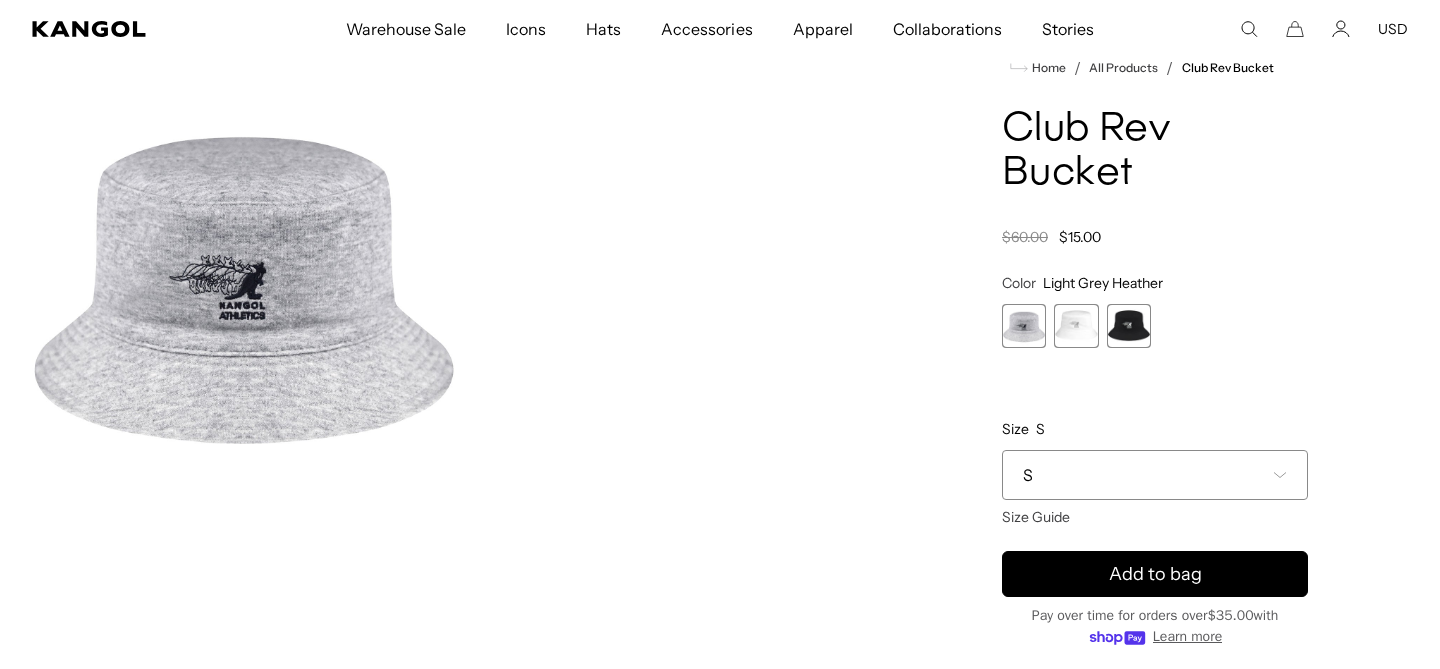 click at bounding box center [1076, 326] 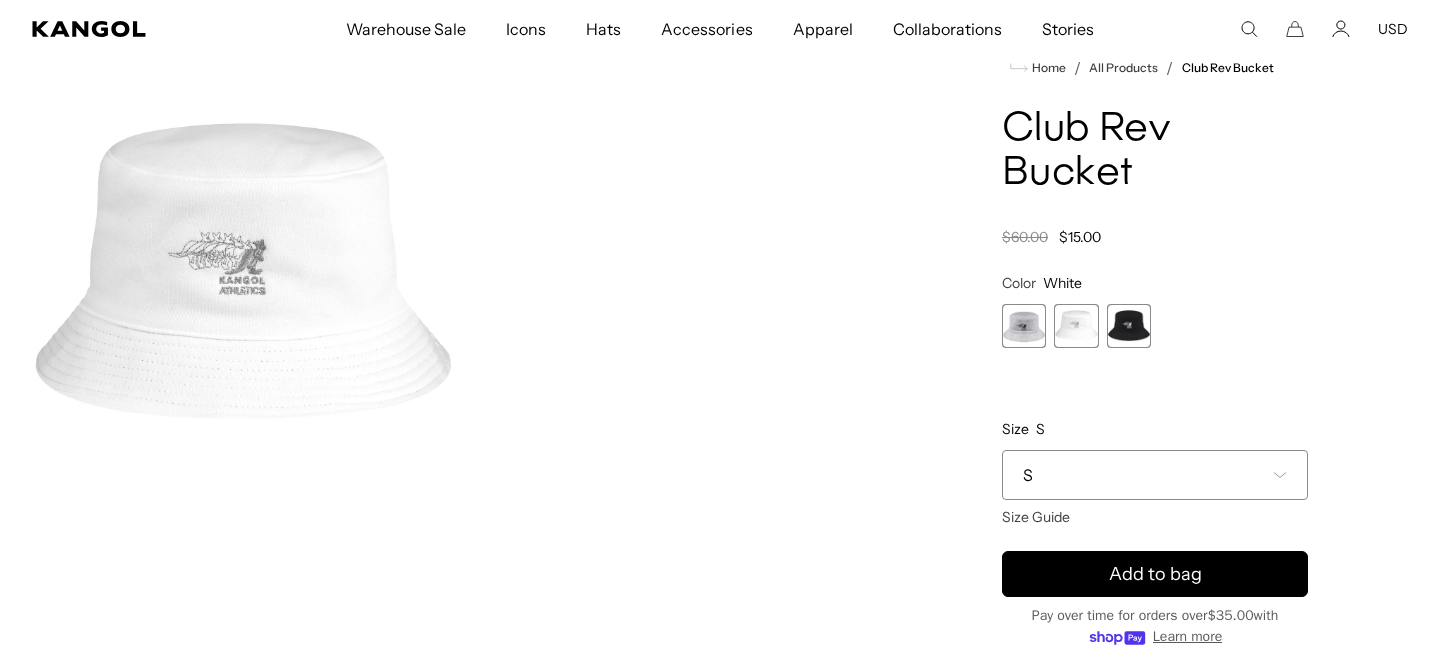 click at bounding box center [1129, 326] 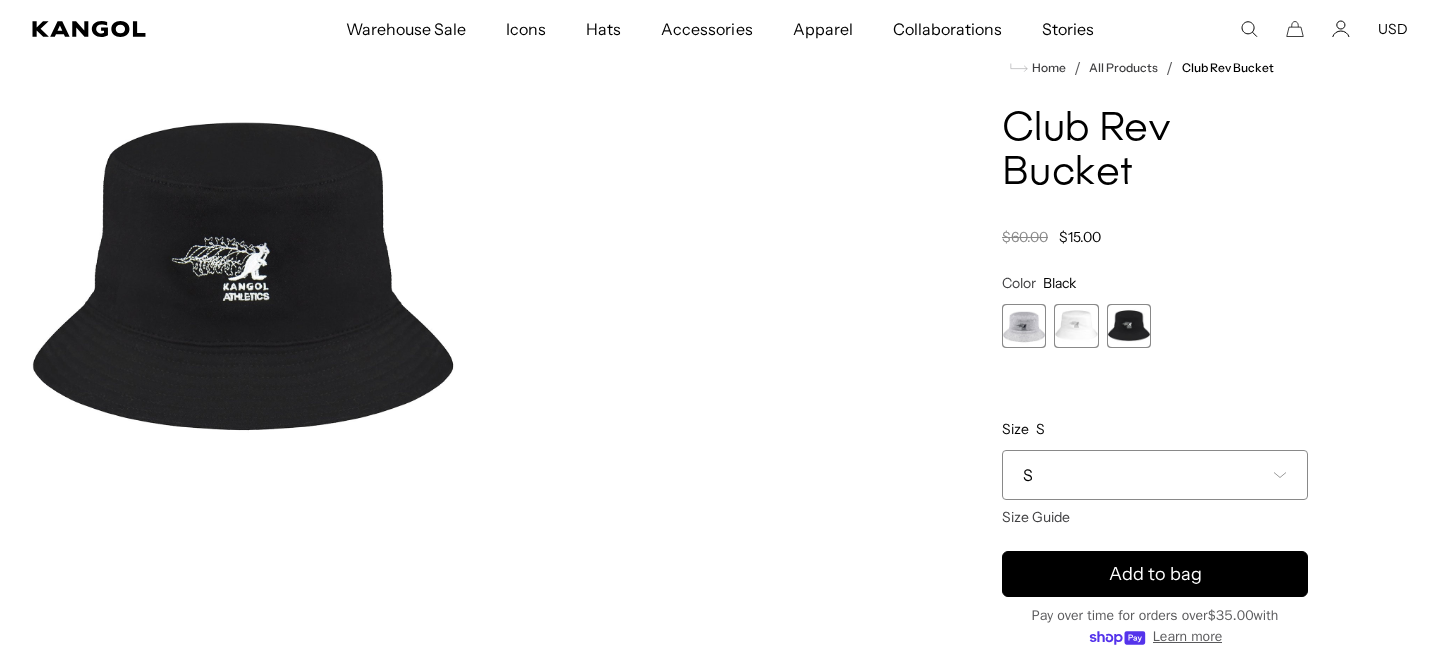 scroll, scrollTop: 0, scrollLeft: 0, axis: both 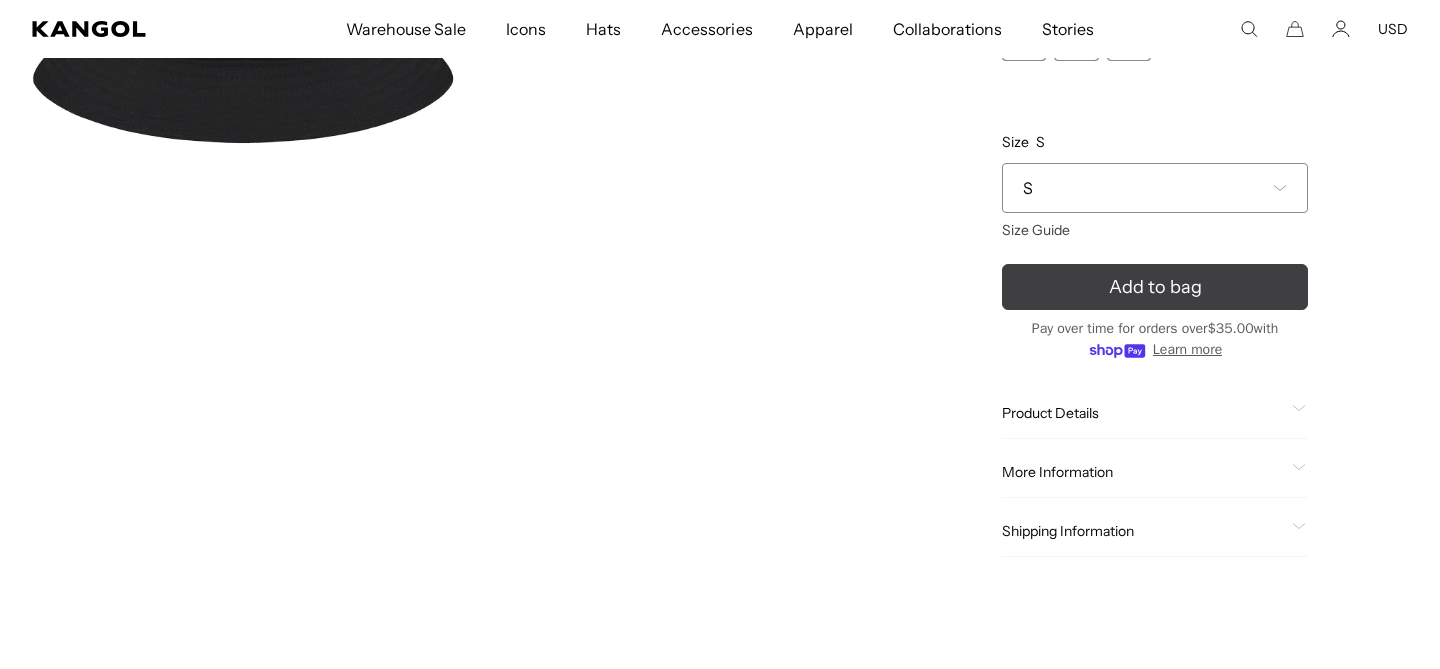 click on "Add to bag" at bounding box center (1155, 287) 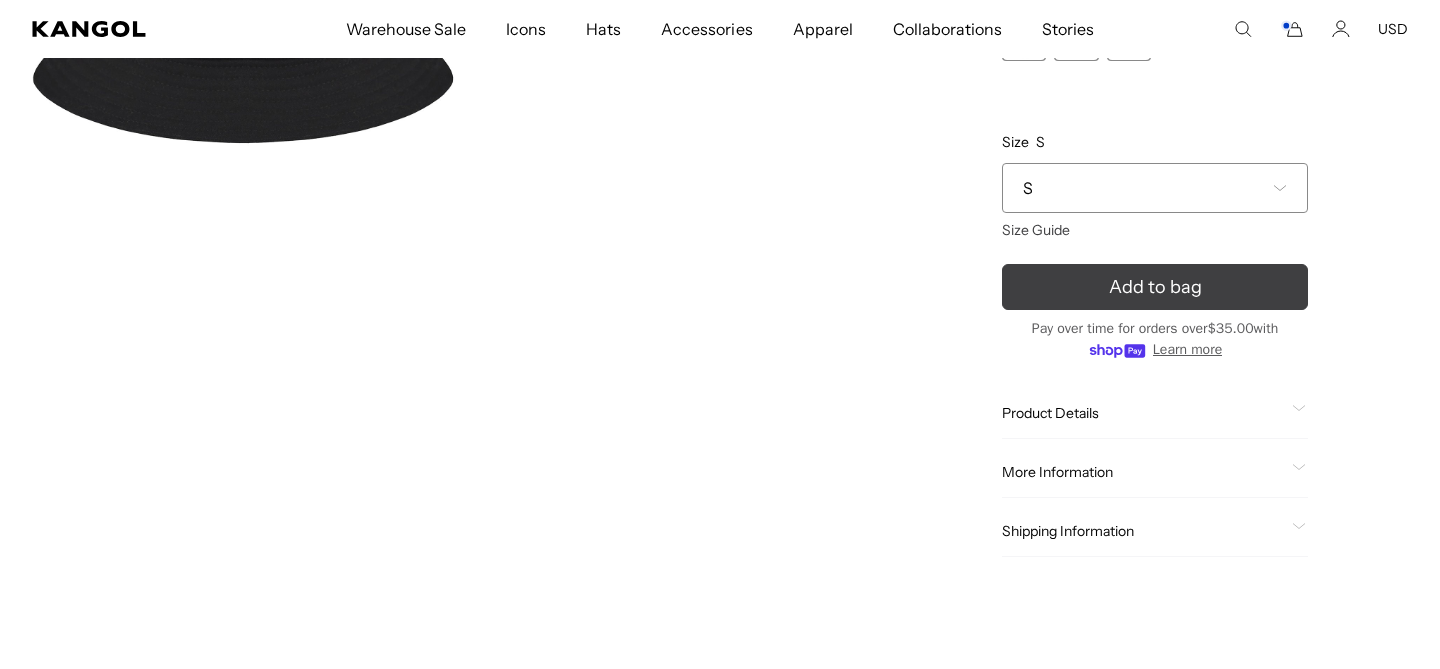 scroll, scrollTop: 0, scrollLeft: 0, axis: both 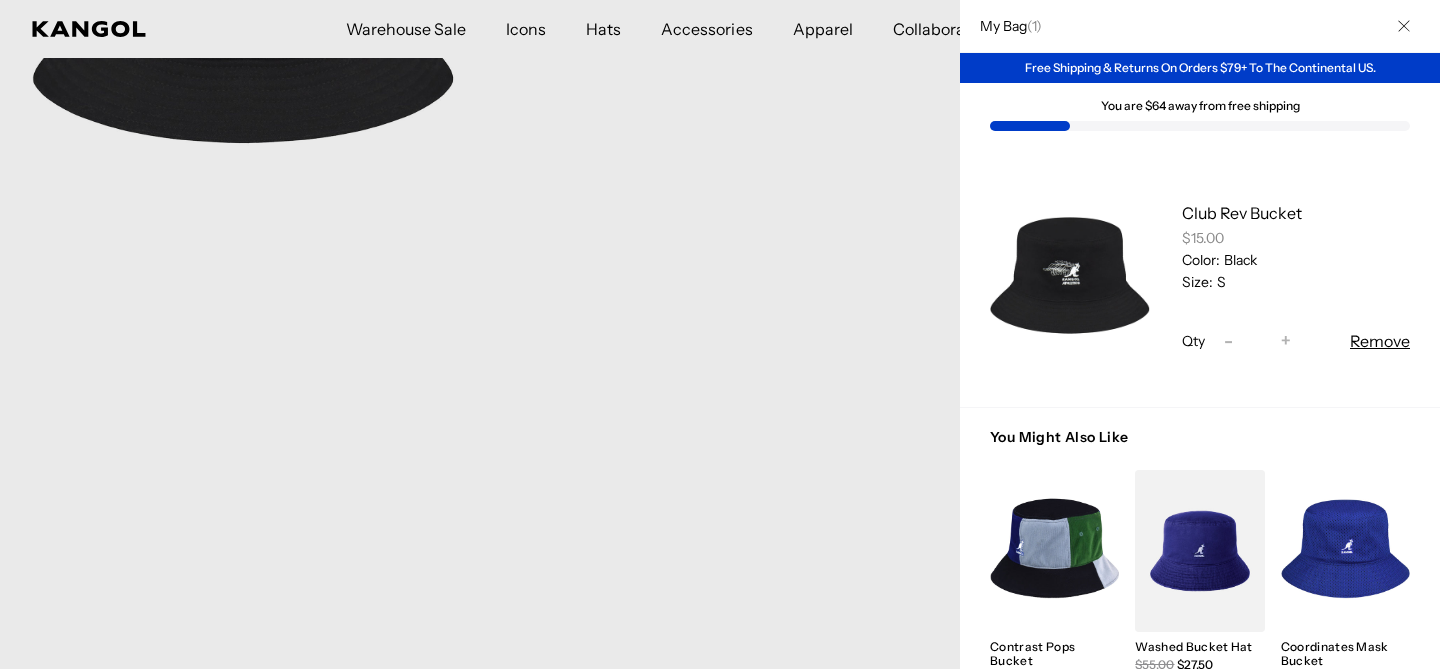 click at bounding box center [1404, 26] 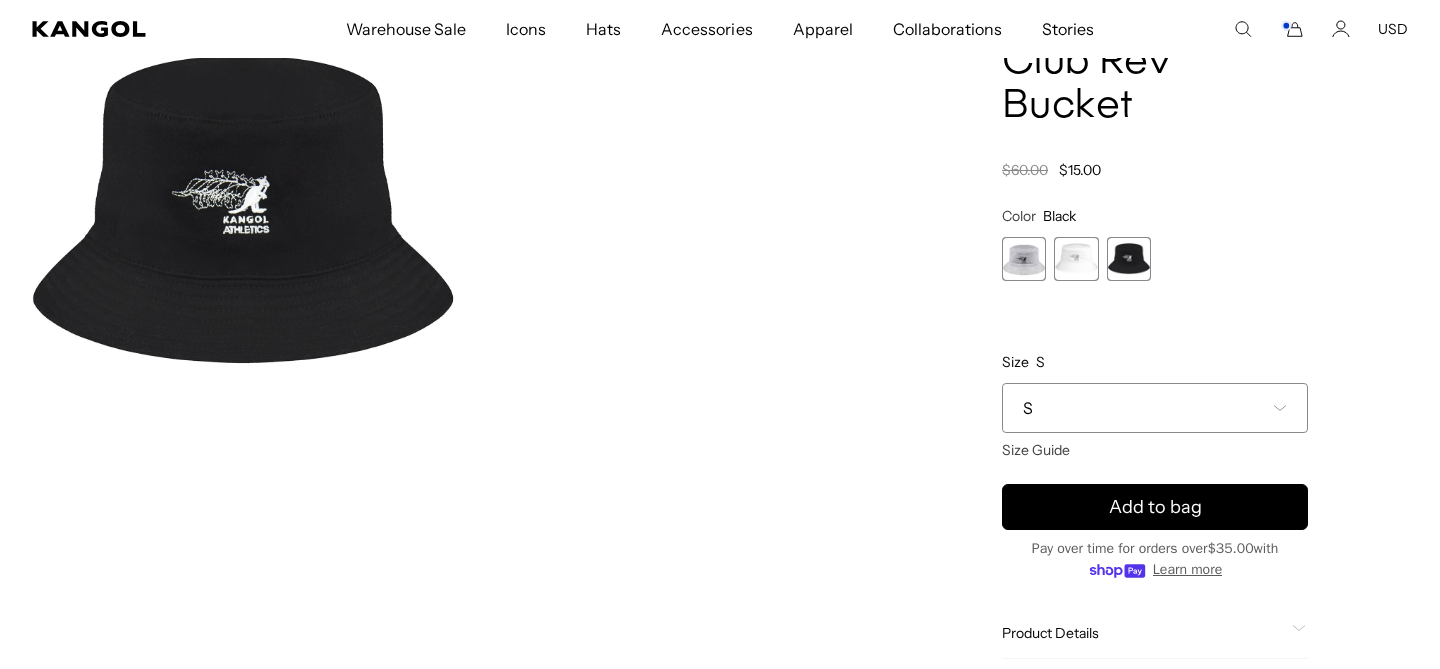 scroll, scrollTop: 0, scrollLeft: 0, axis: both 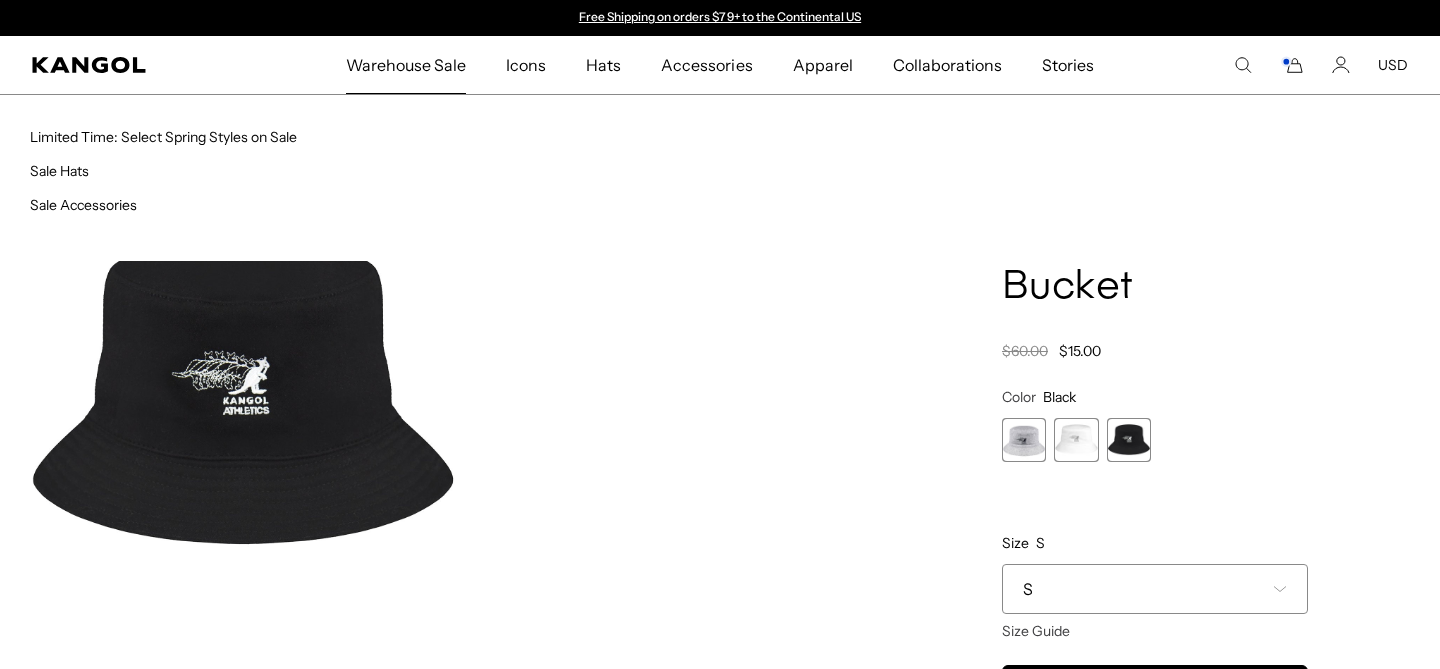 click on "Warehouse Sale" at bounding box center [406, 65] 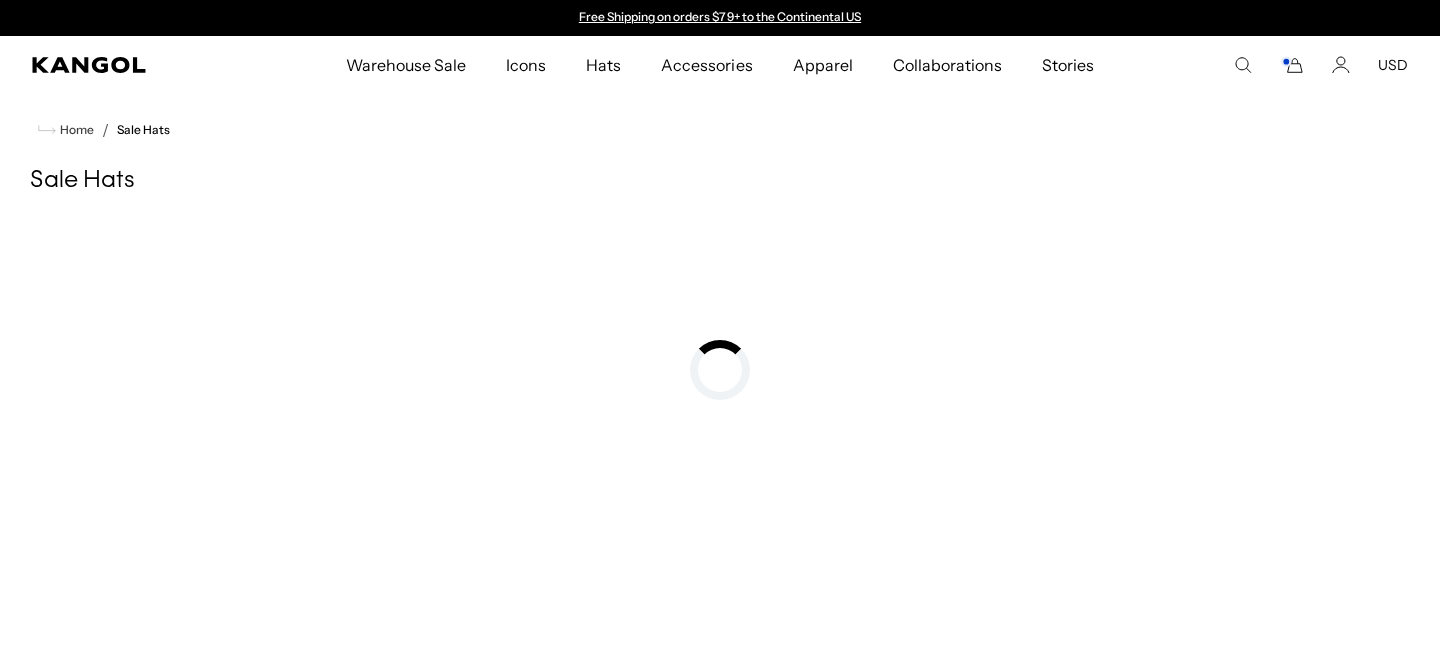 scroll, scrollTop: 0, scrollLeft: 0, axis: both 